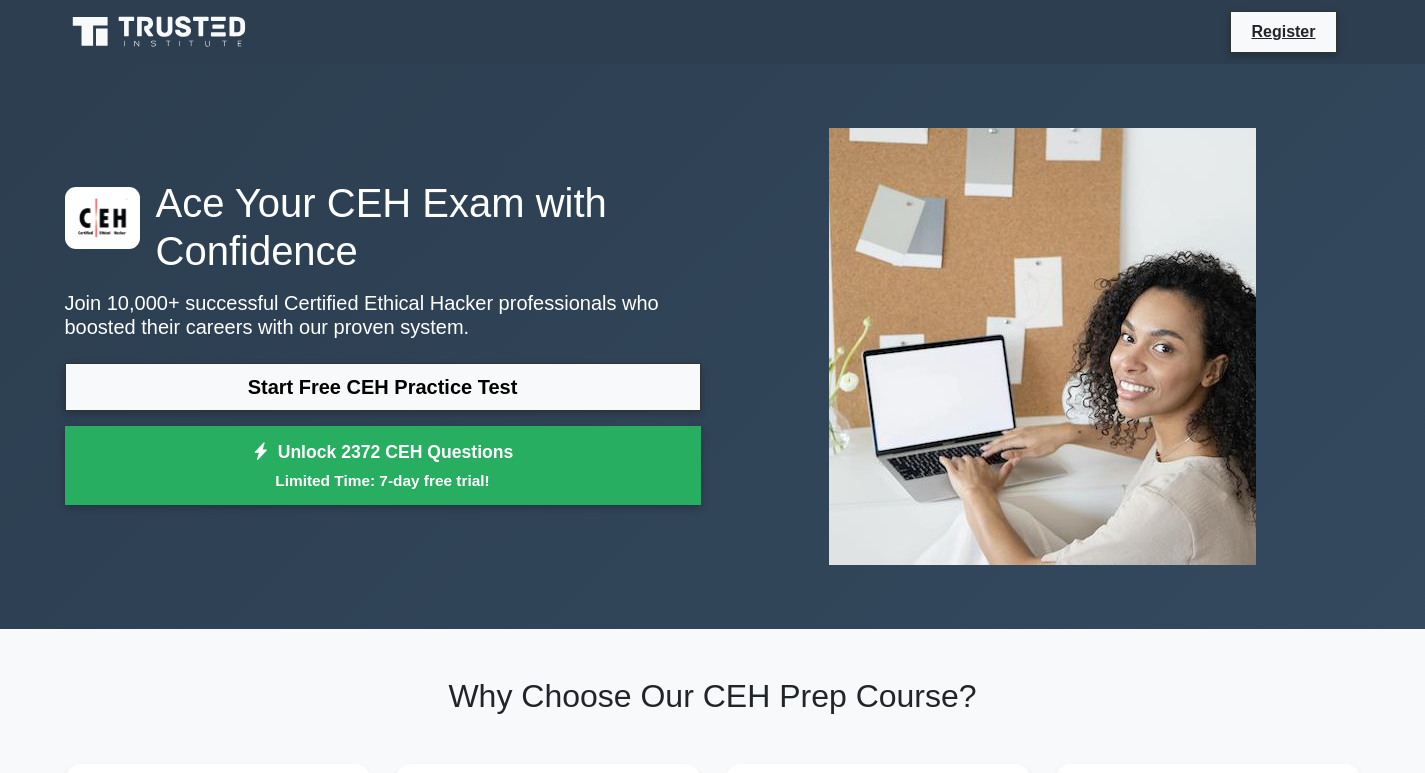 scroll, scrollTop: 0, scrollLeft: 0, axis: both 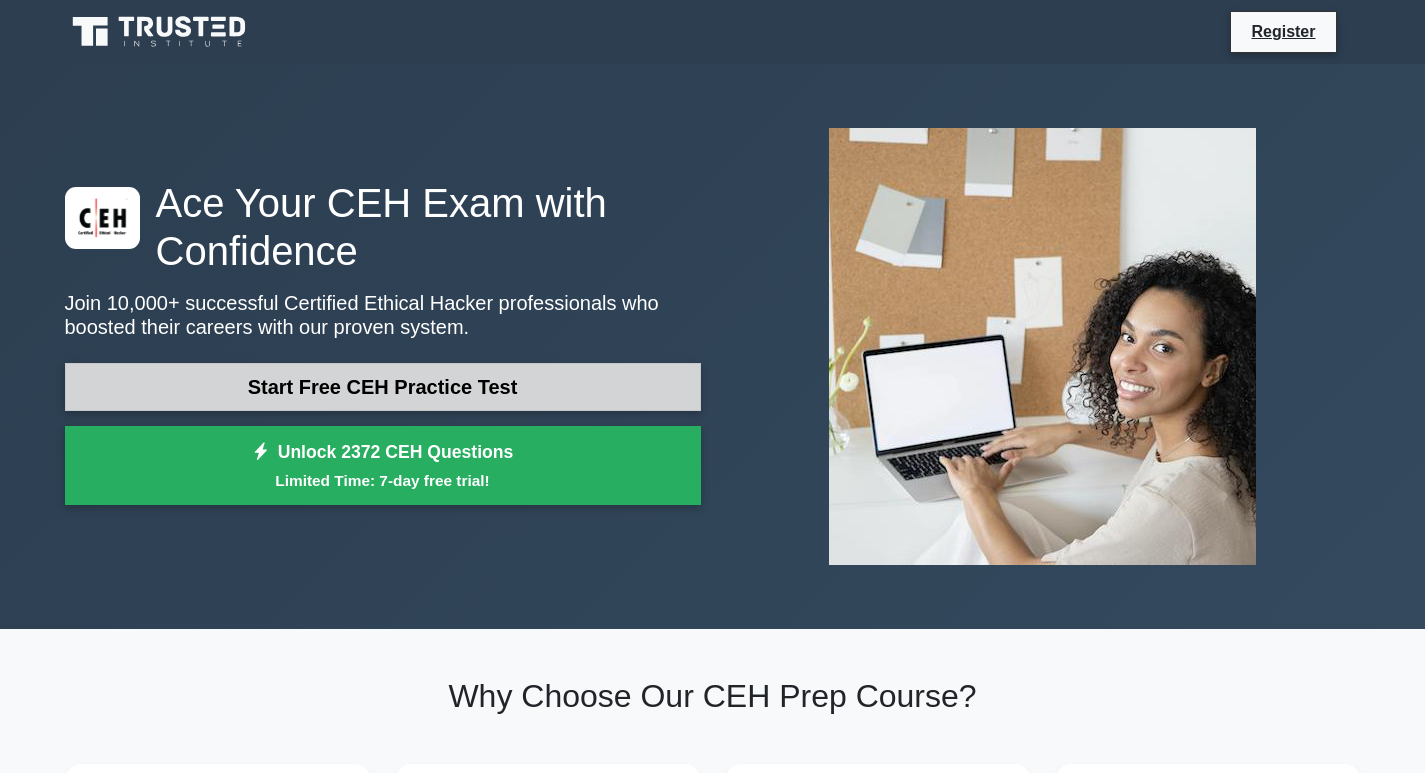 click on "Start Free CEH Practice Test" at bounding box center (383, 387) 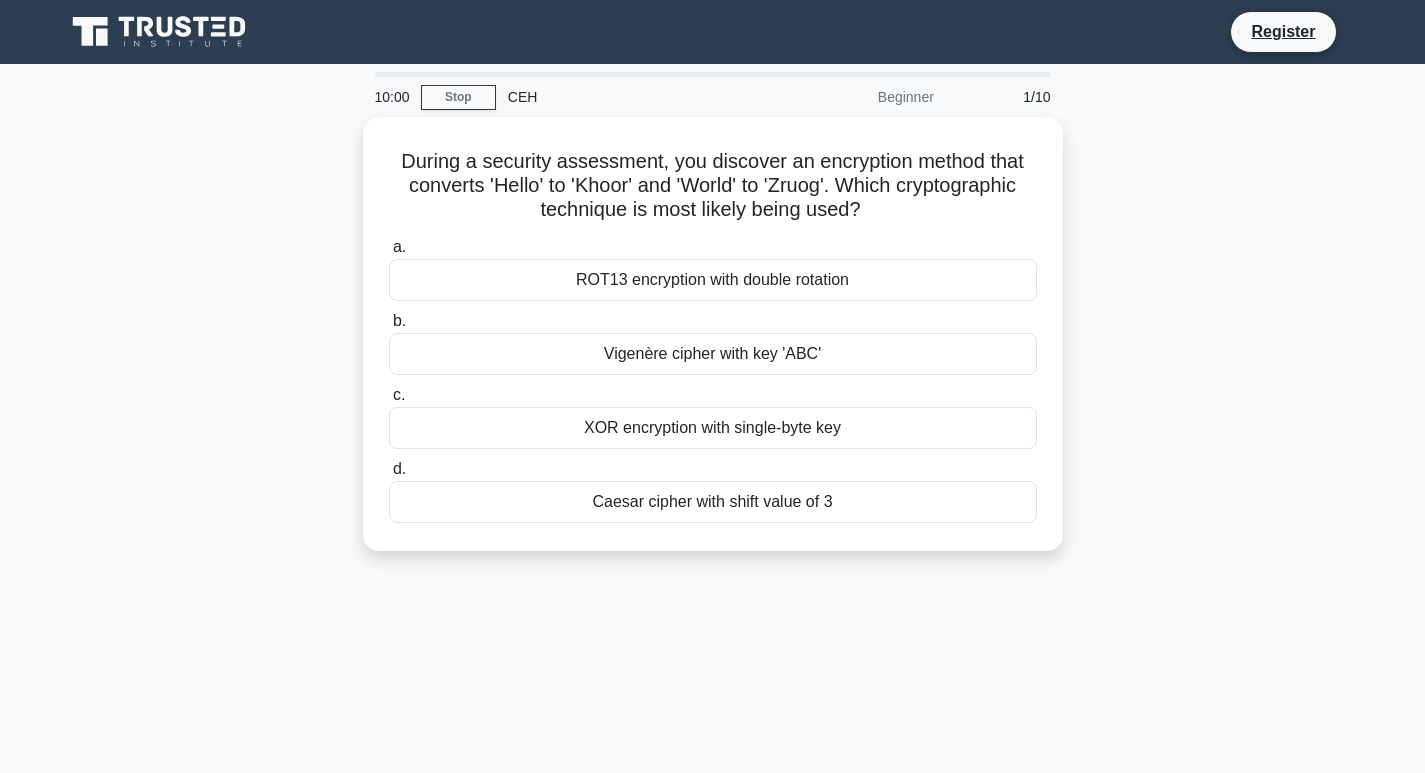 scroll, scrollTop: 0, scrollLeft: 0, axis: both 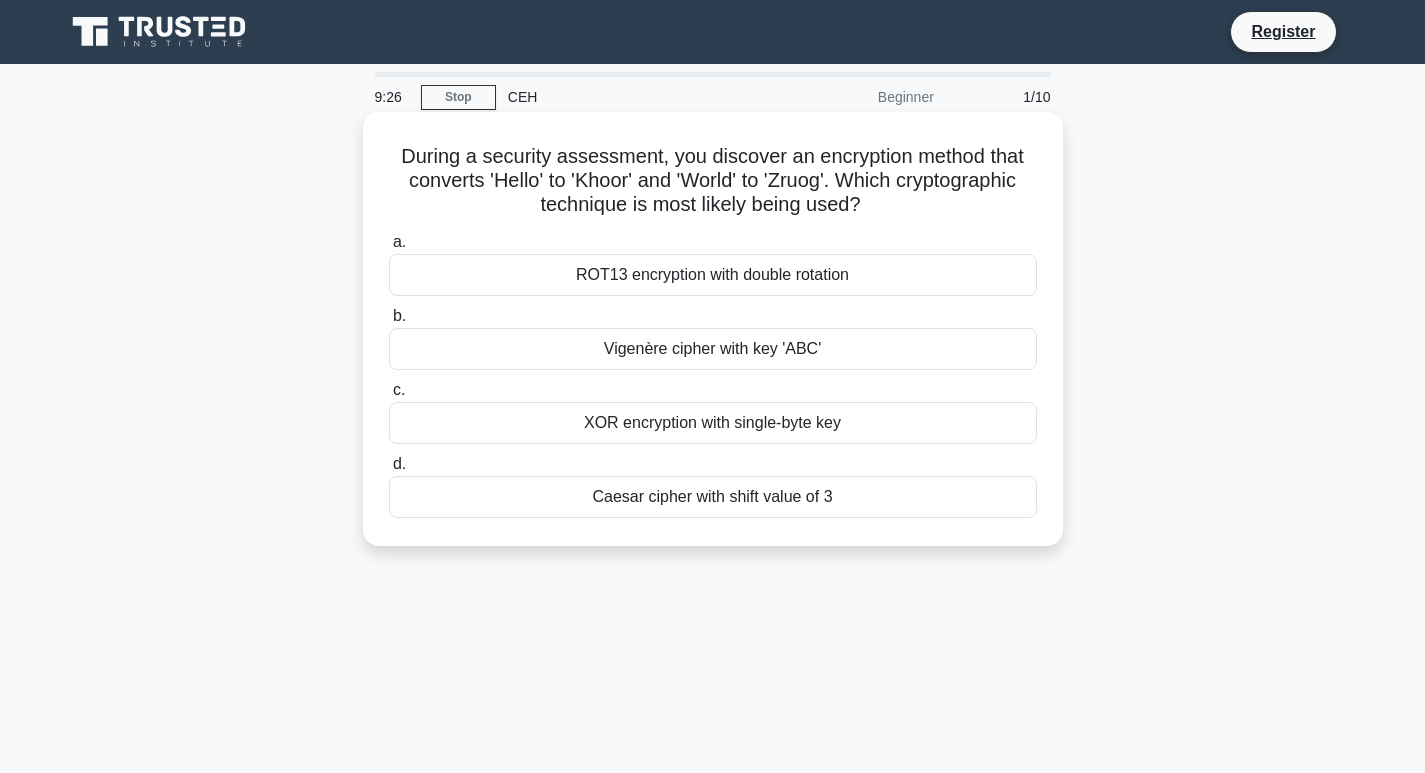 click on "Caesar cipher with shift value of 3" at bounding box center [713, 497] 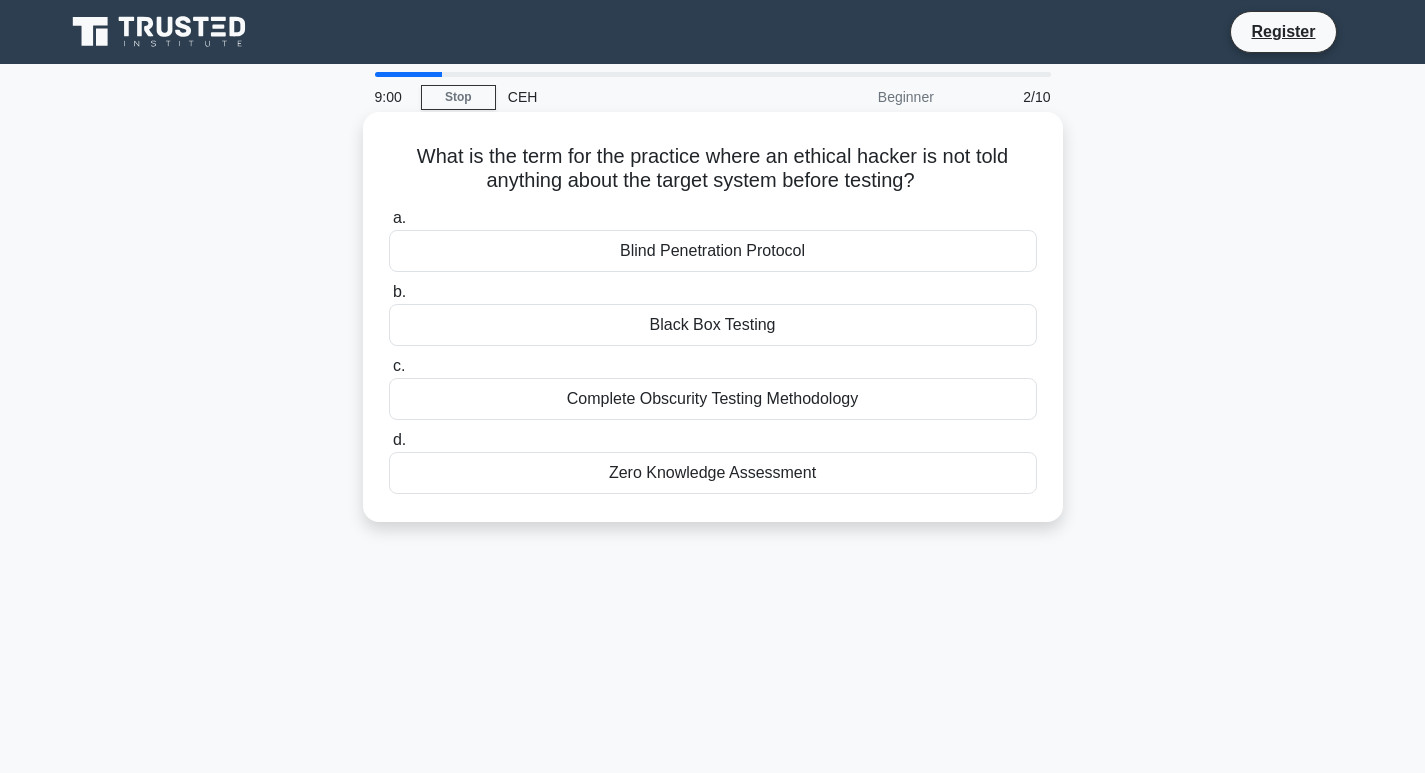 click on "Black Box Testing" at bounding box center [713, 325] 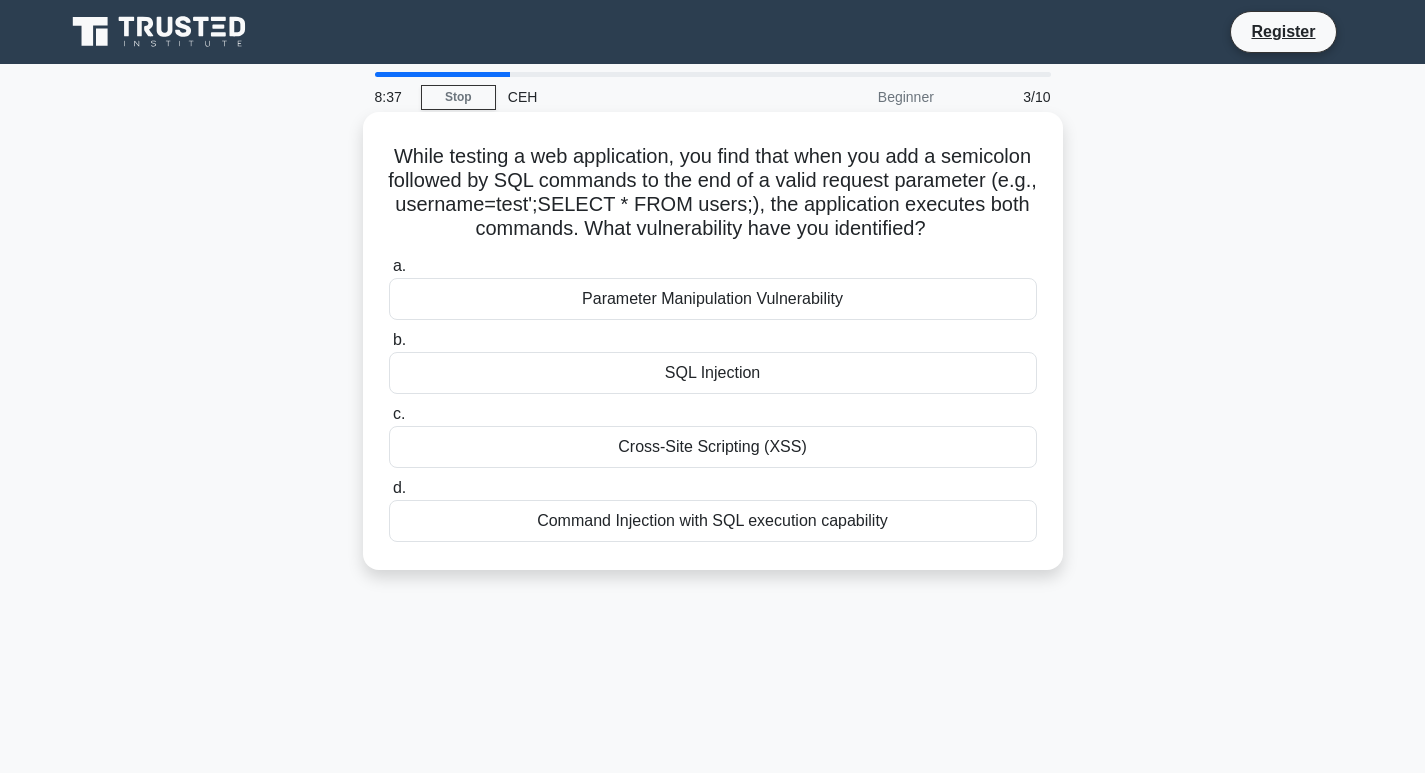 click on "SQL Injection" at bounding box center [713, 373] 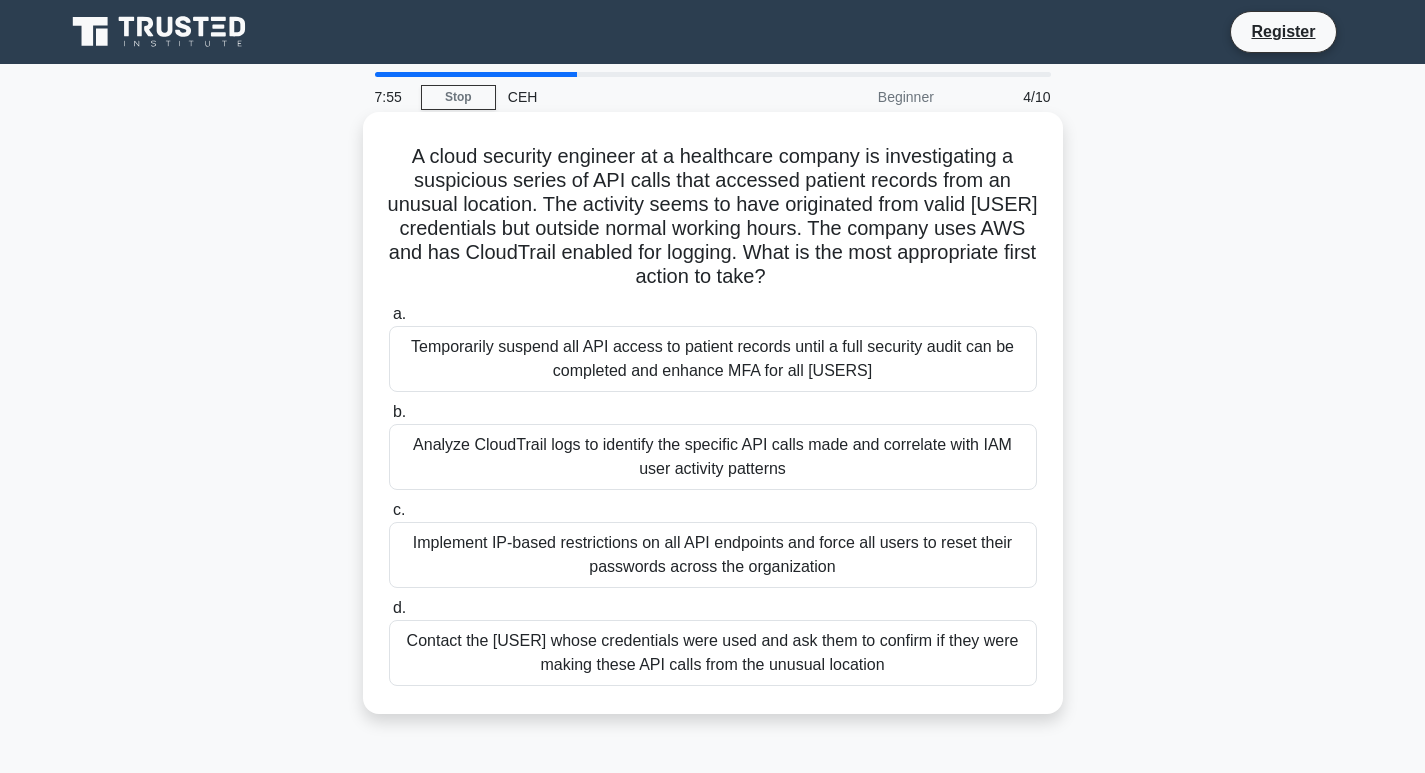 click on "Temporarily suspend all API access to patient records until a full security audit can be completed and enhance MFA for all users" at bounding box center [713, 359] 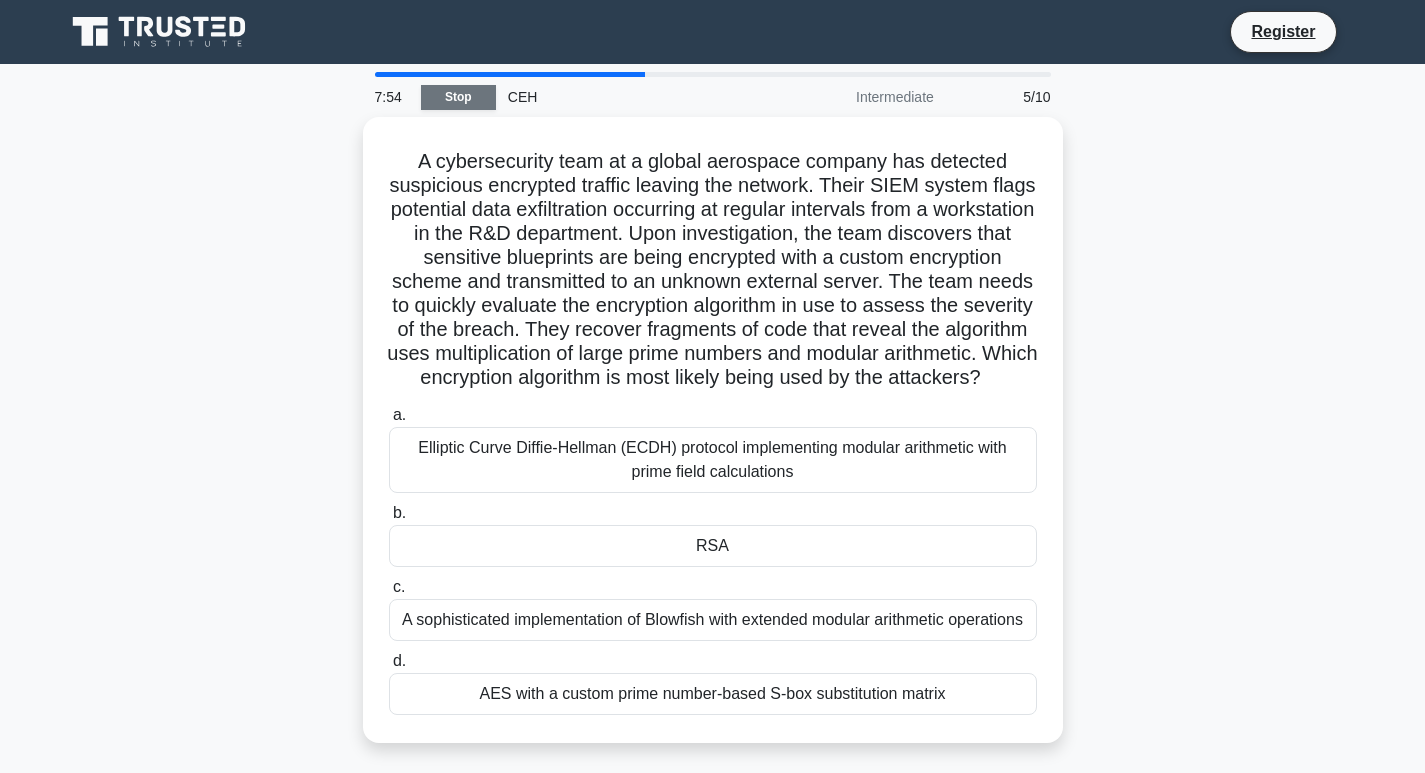 click on "Stop" at bounding box center (458, 97) 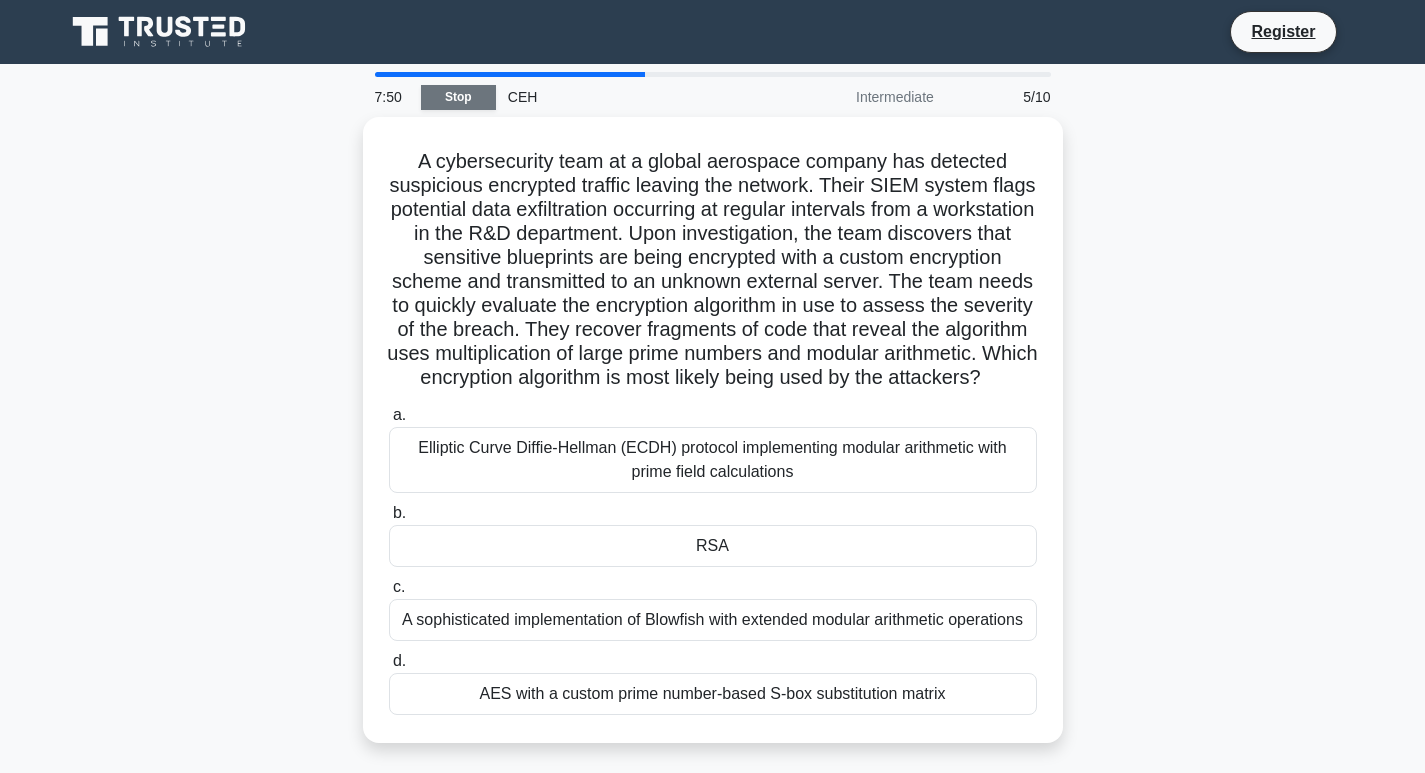 click on "Stop" at bounding box center (458, 97) 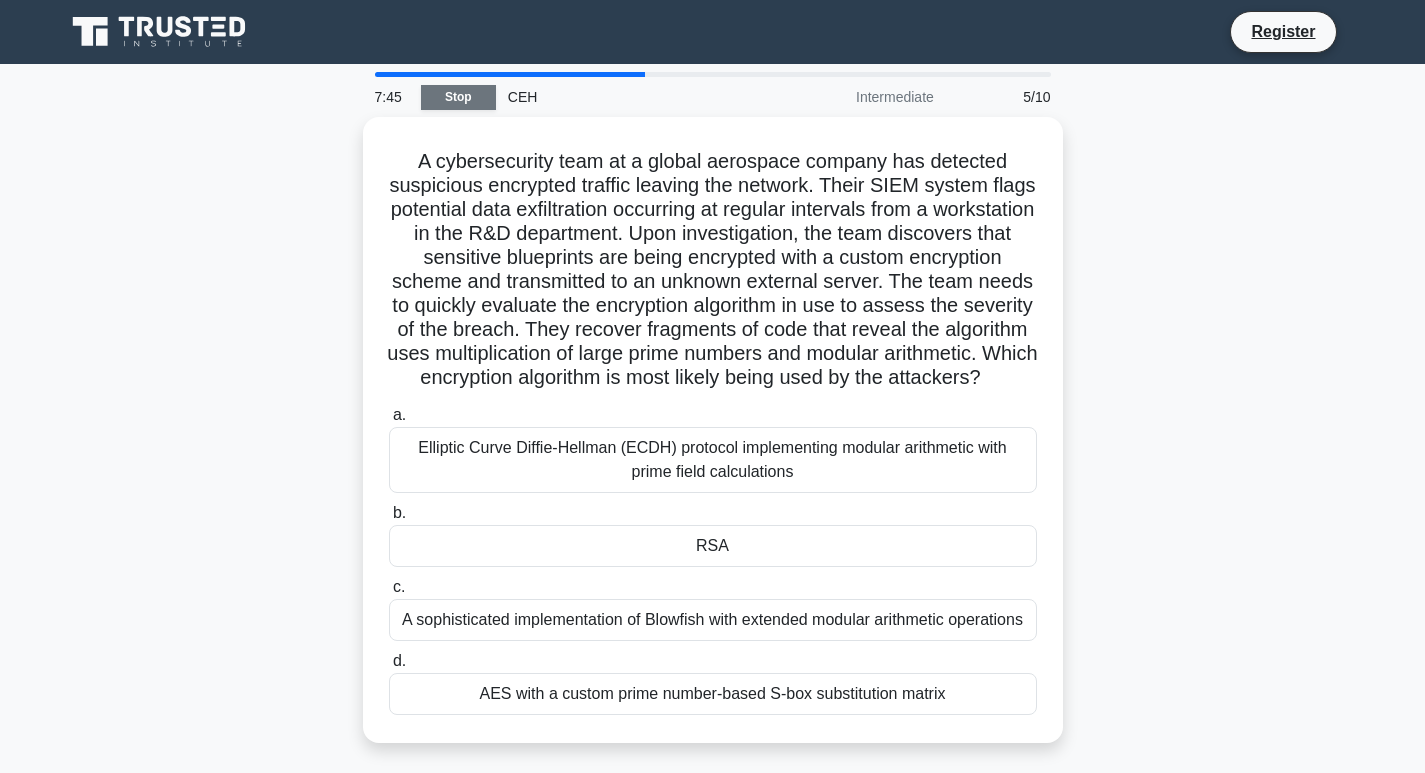click on "Stop" at bounding box center (458, 97) 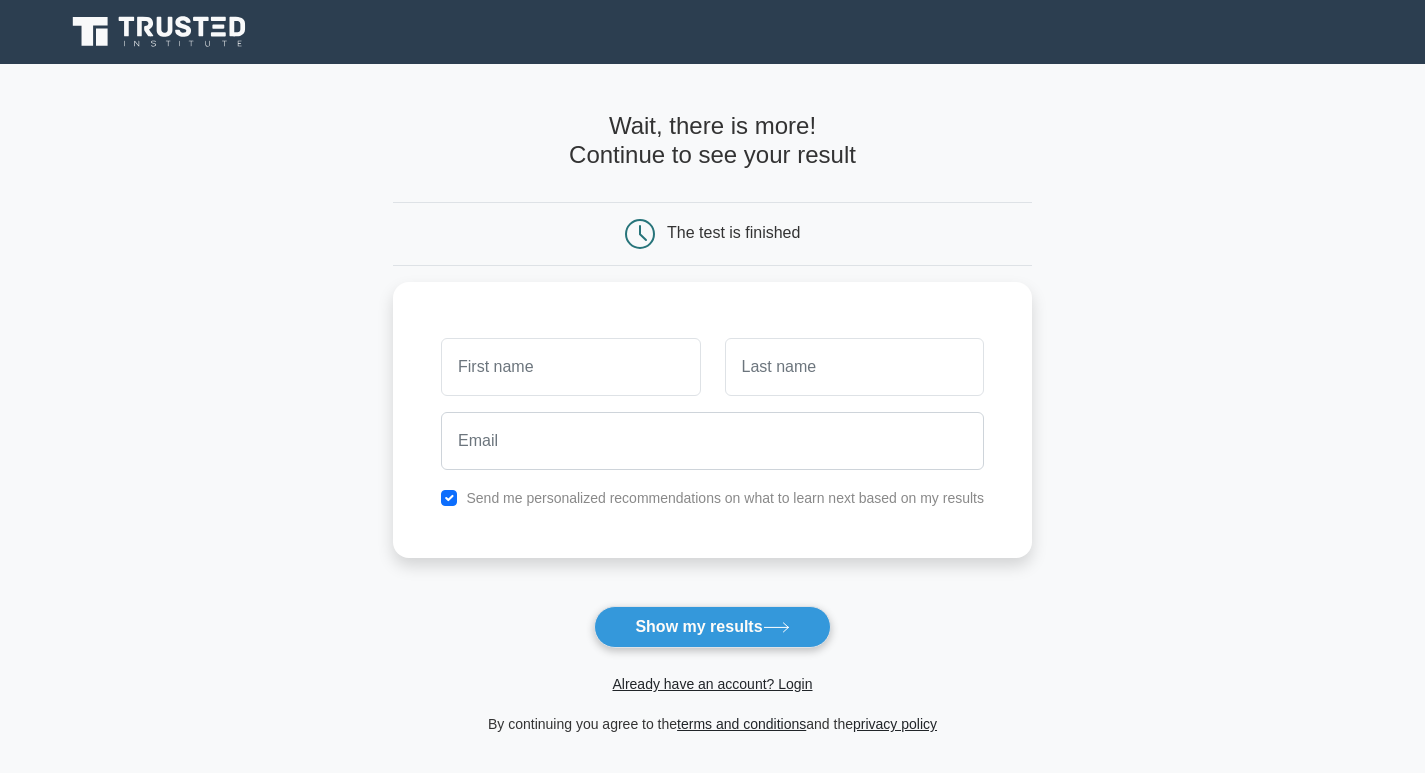 scroll, scrollTop: 0, scrollLeft: 0, axis: both 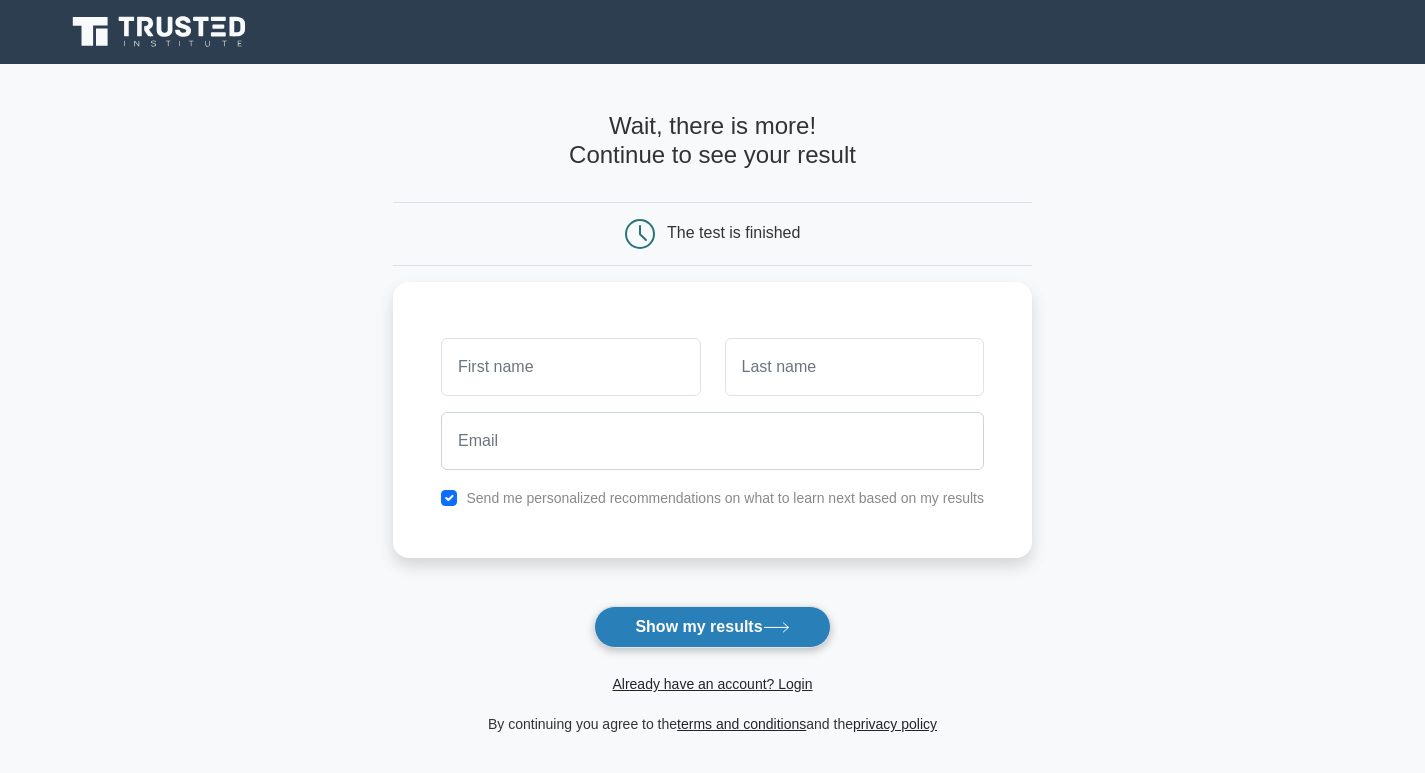click on "Show my results" at bounding box center [712, 627] 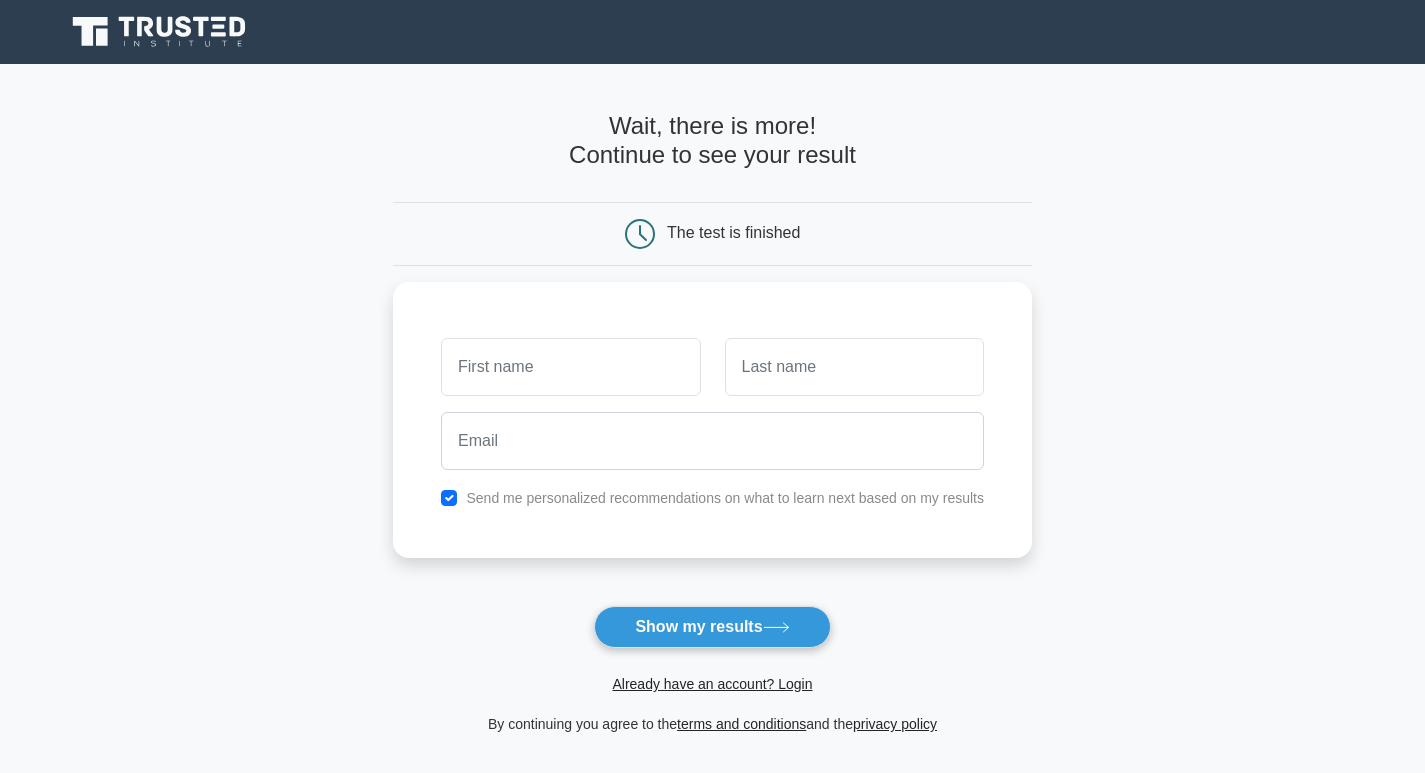 scroll, scrollTop: 0, scrollLeft: 0, axis: both 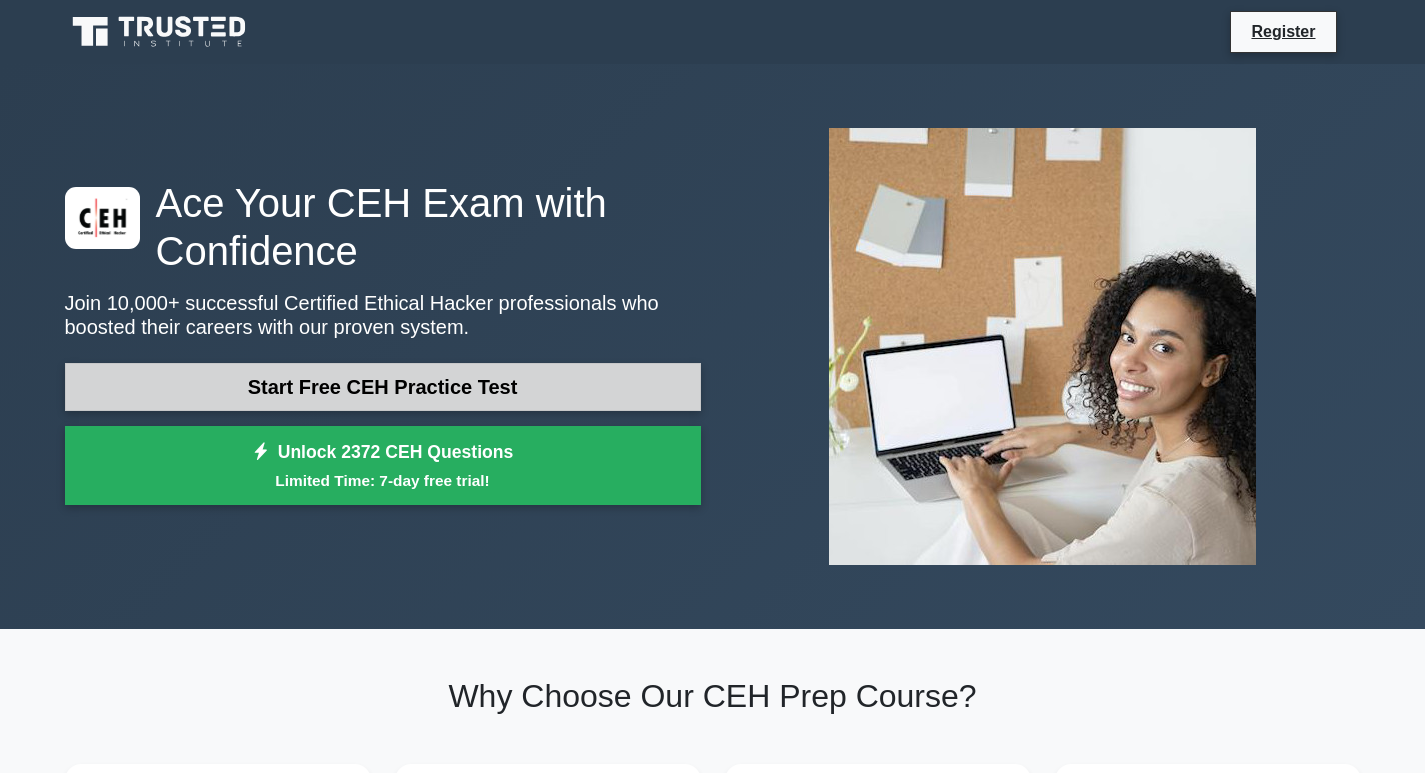 click on "Start Free CEH Practice Test" at bounding box center (383, 387) 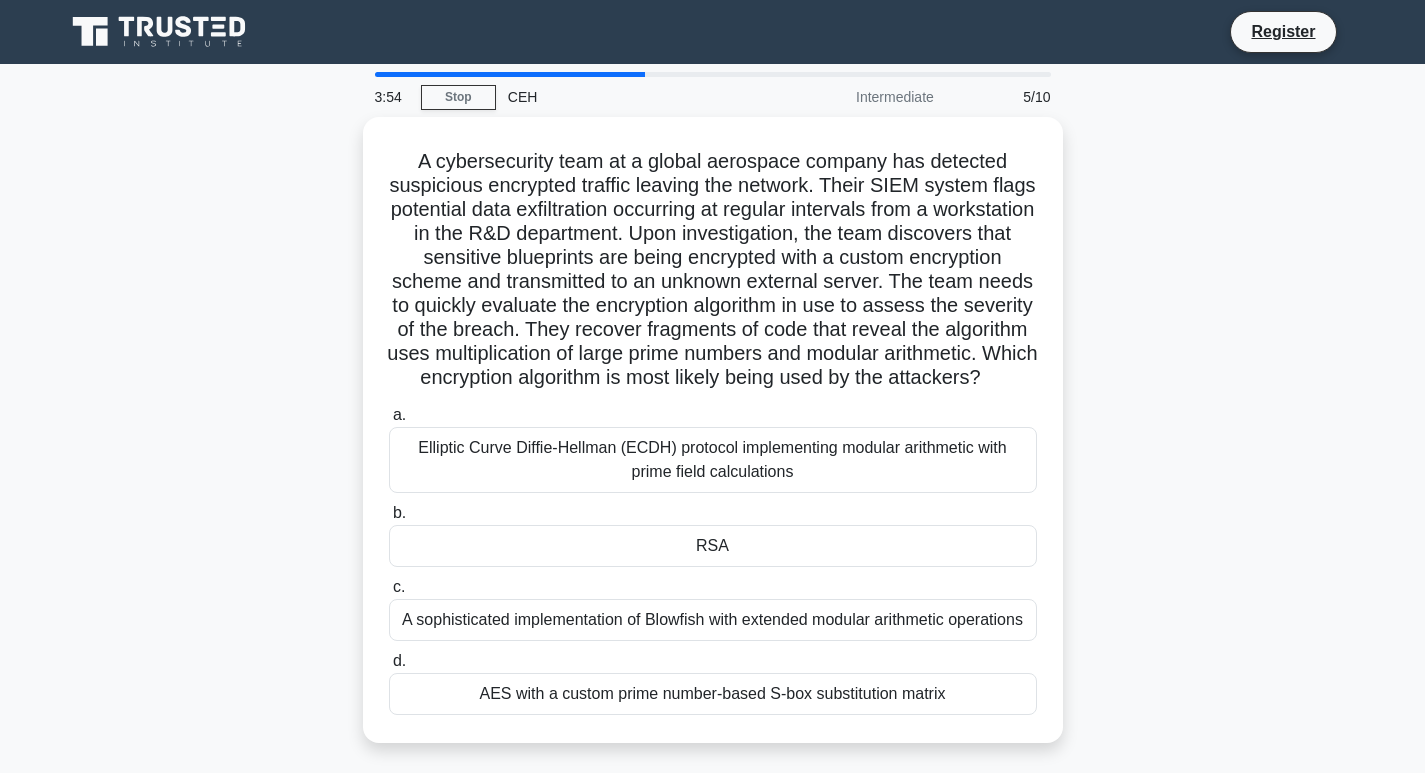 scroll, scrollTop: 0, scrollLeft: 0, axis: both 